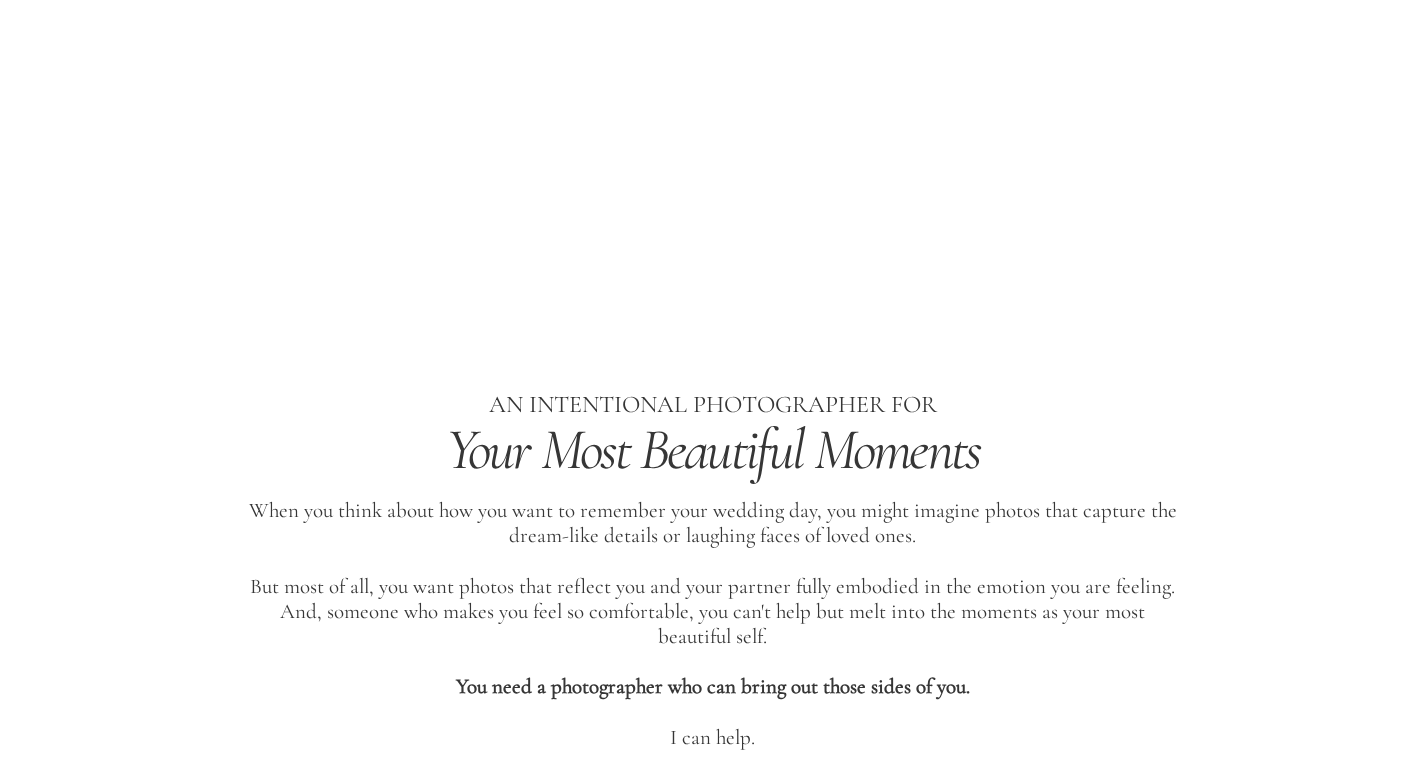 scroll, scrollTop: 0, scrollLeft: 0, axis: both 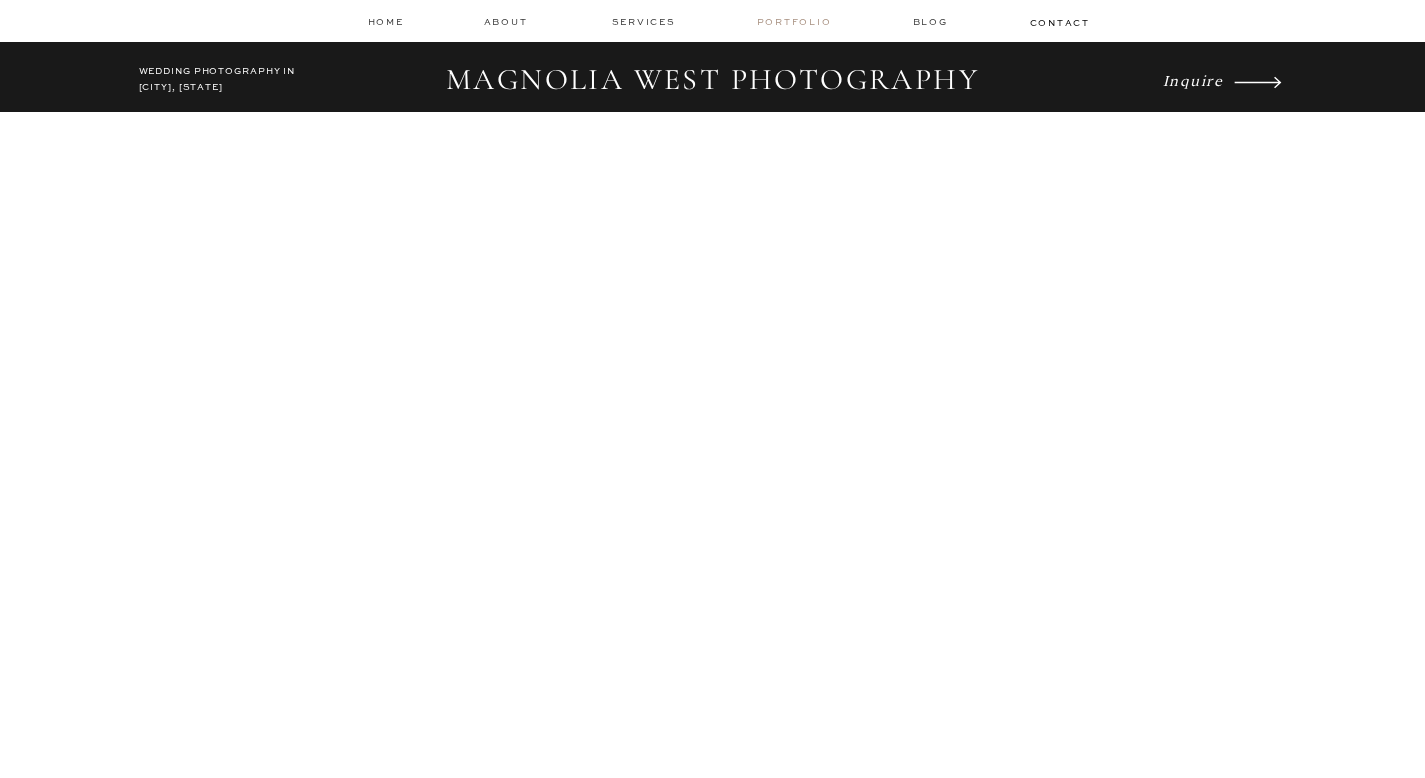 click on "Portfolio" at bounding box center [796, 22] 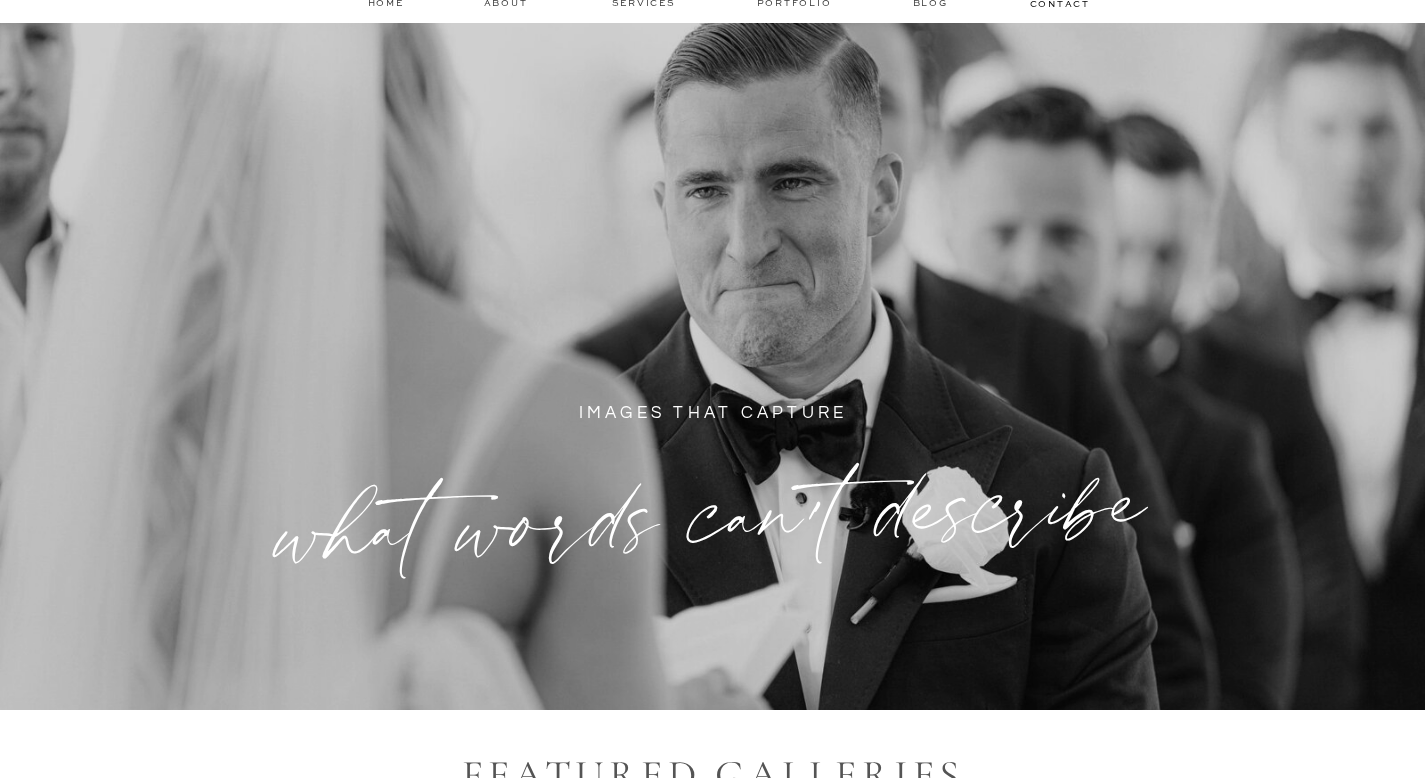 scroll, scrollTop: 0, scrollLeft: 0, axis: both 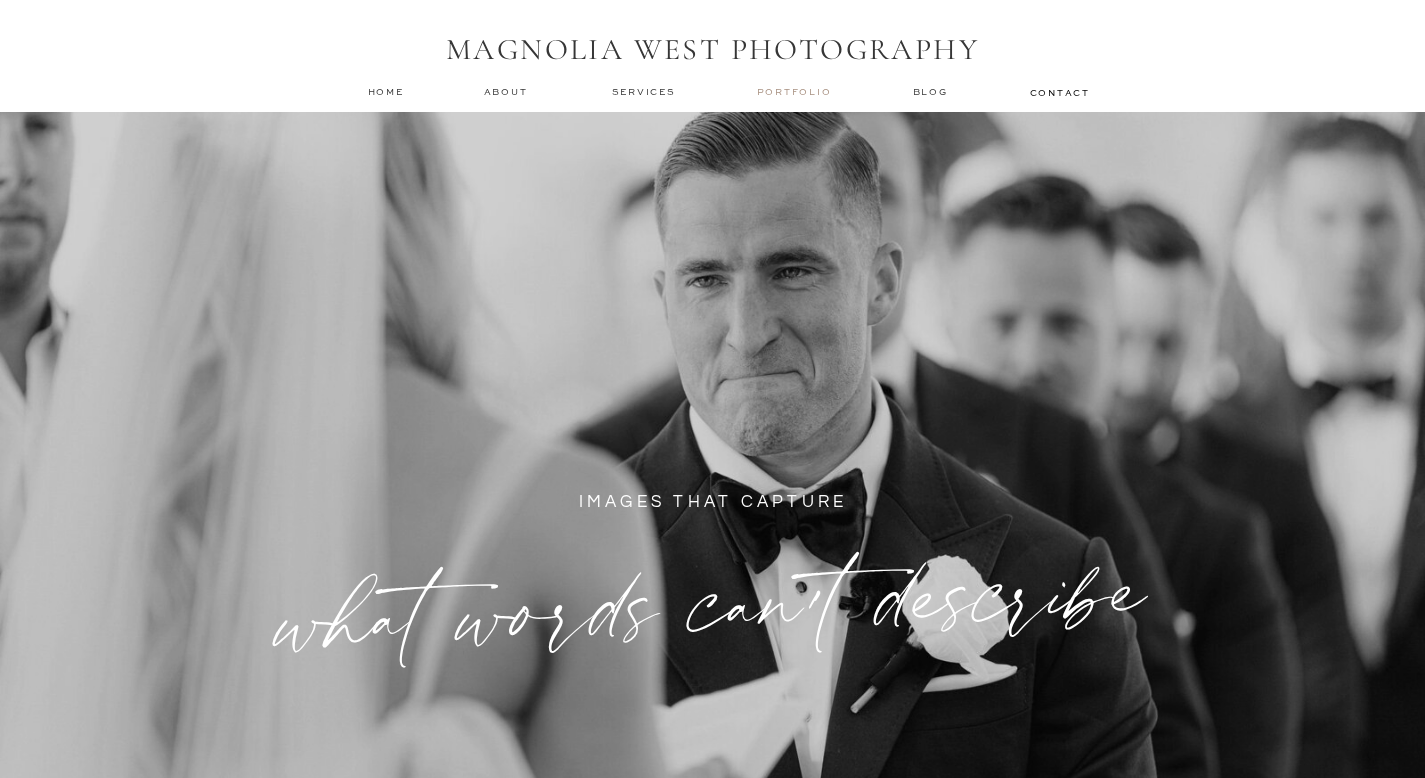 click on "Portfolio" at bounding box center [796, 92] 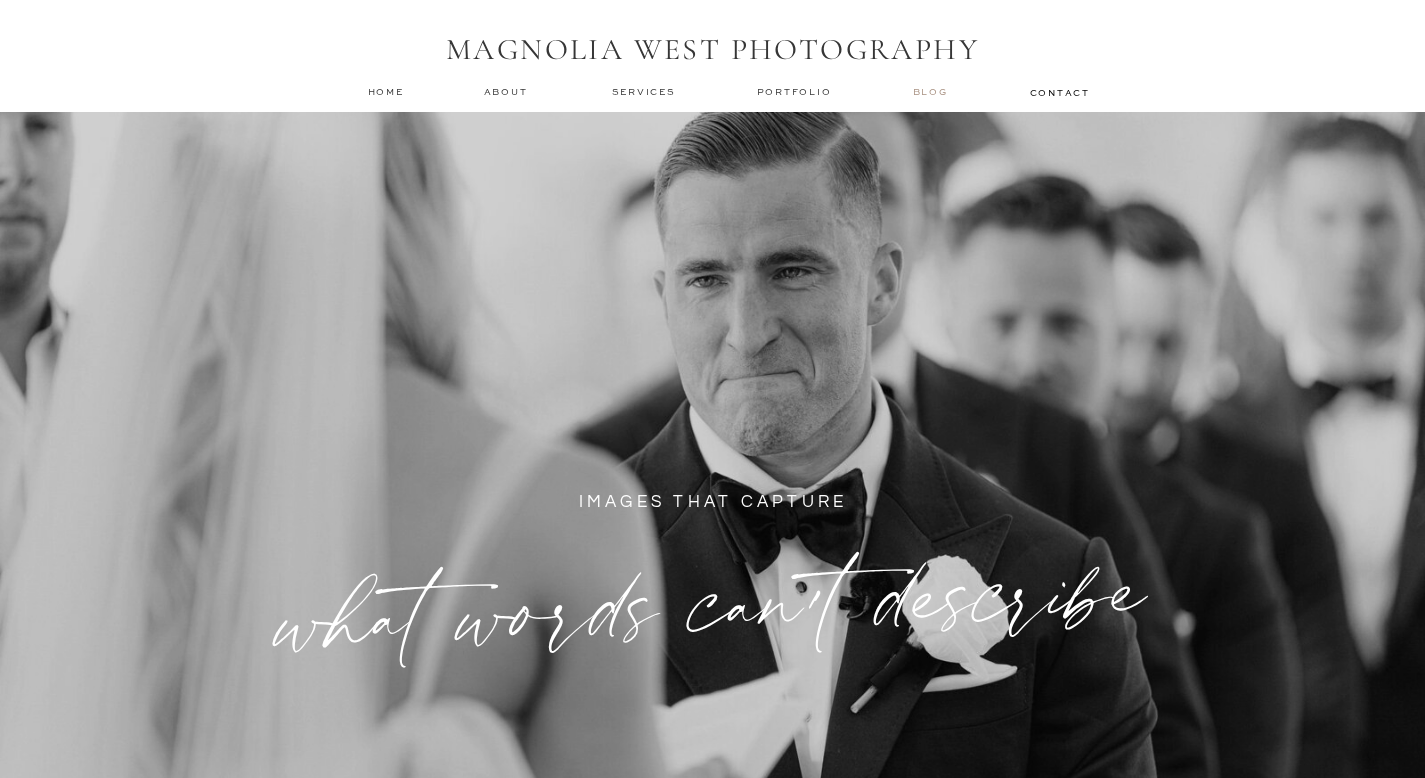 click on "Blog" at bounding box center [933, 92] 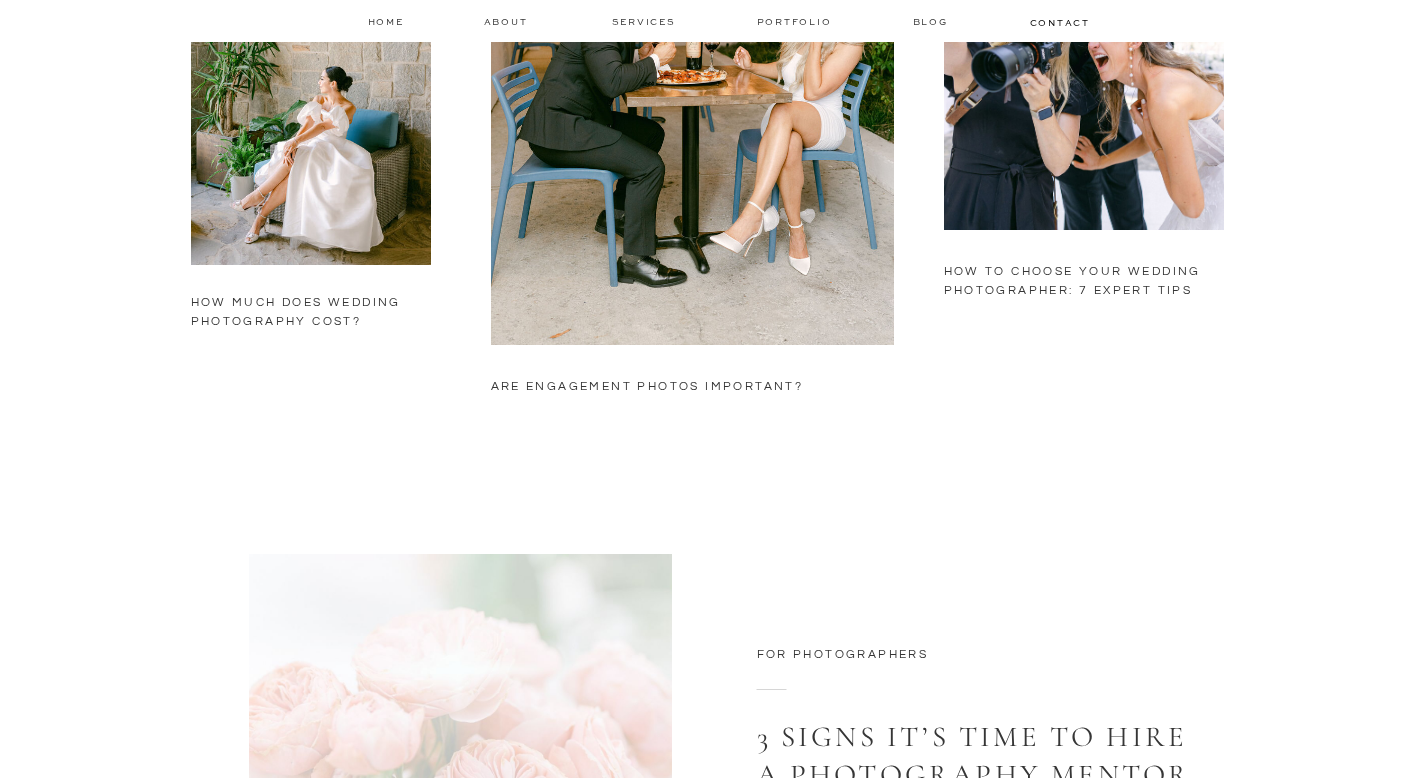 scroll, scrollTop: 1781, scrollLeft: 0, axis: vertical 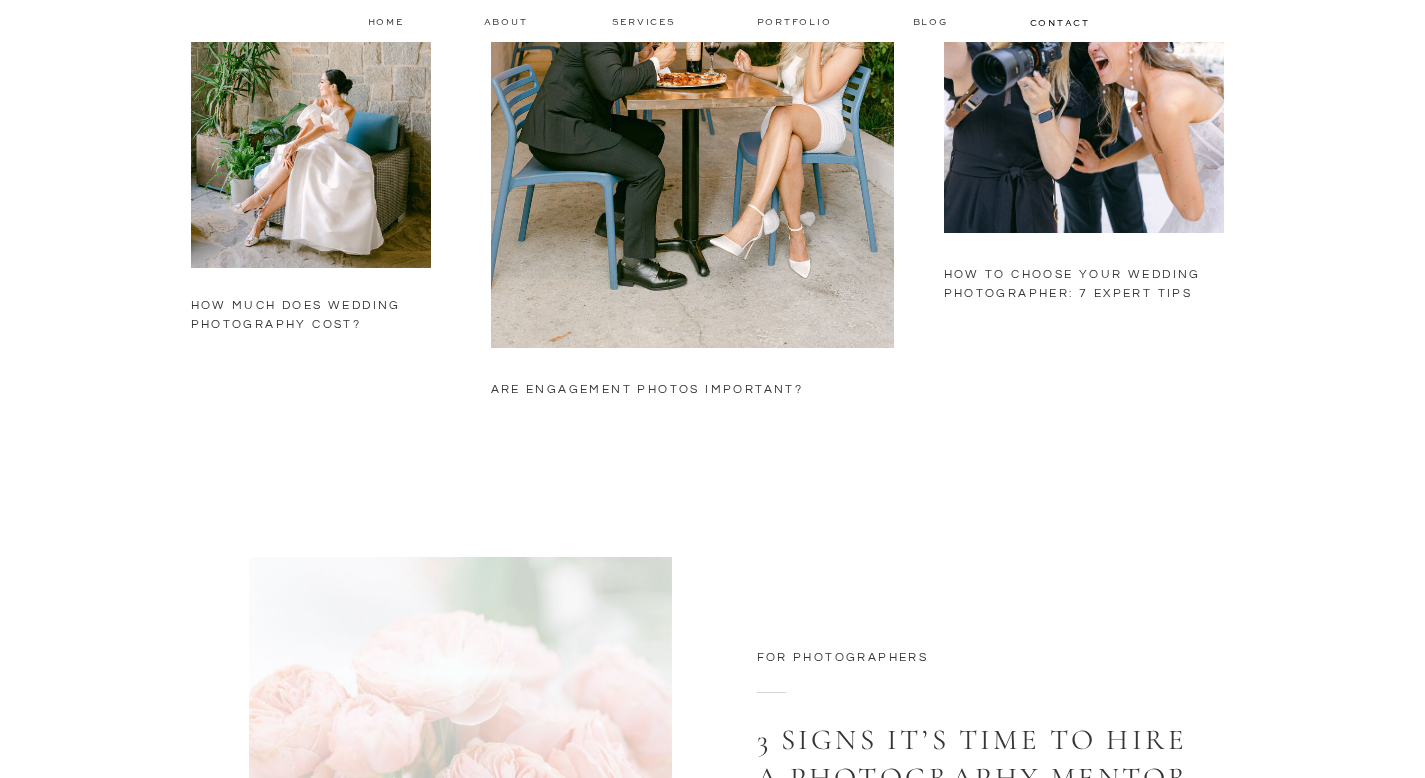 click on "Blog about contact menu services home Portfolio MAGNOLIA WEST PHOTOGRAPHY WEDDING PHOTOGRAPHY LOS ANGELES BASED | AVAILABLE EVERYWHERE Inquire ~ WEDDING PHOTOGRAPHER BLOG ~ magnolia west photography magnolia west THE JOURNAL I'm a hopeless romantic who finds great joy in creating and capturing connection and beauty wherever I go. Category Menu Weddings VENUES Engagements lifestyle for photographers
Search for:
for brides BLog home Weddings venues engagements lifestyle for brides
Search for:
for photographers WELCOME TO THE BLOG! Hi there! I'm [FIRST], a [CITY] wedding photographer. Welcome to my blog where you'll find bite sized nuggets of wedding advice on how to make your dream wedding a reality. Planning a wedding can be overwhelming, but it doesn't have to be. I'm here to here to be your guide through the wedding planning process.
You too? Let's grab coffee. It's on me! message me Hello gorgeous" at bounding box center [712, 4874] 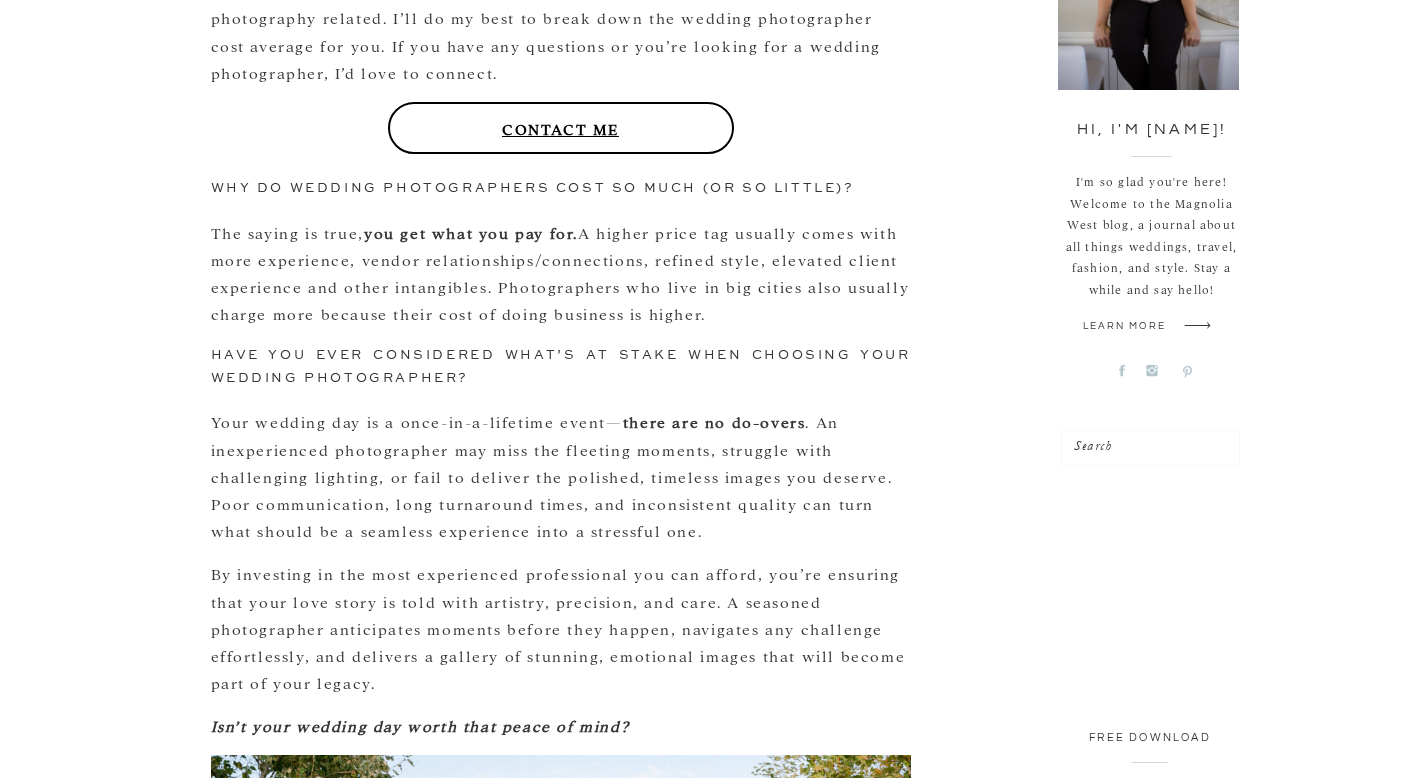 scroll, scrollTop: 0, scrollLeft: 0, axis: both 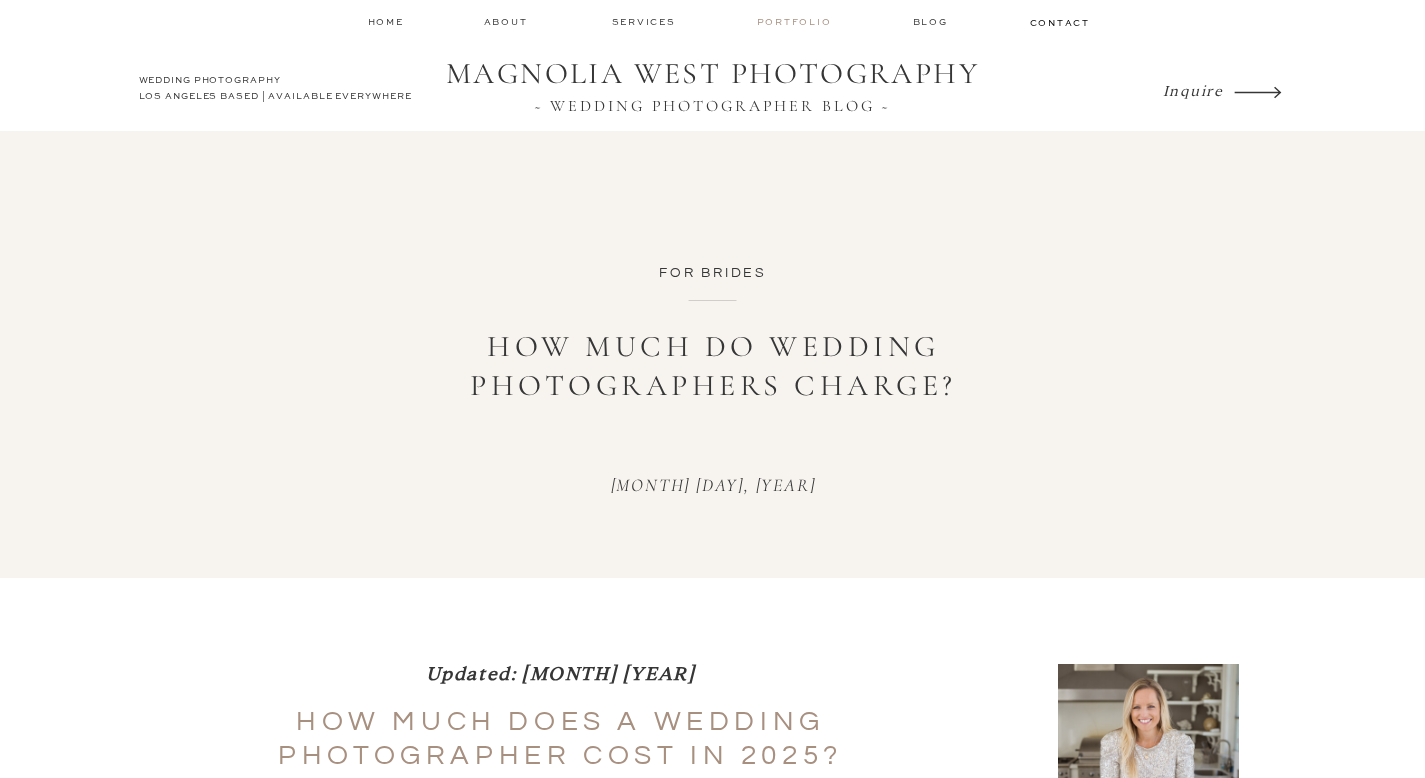 click on "Portfolio" at bounding box center [796, 22] 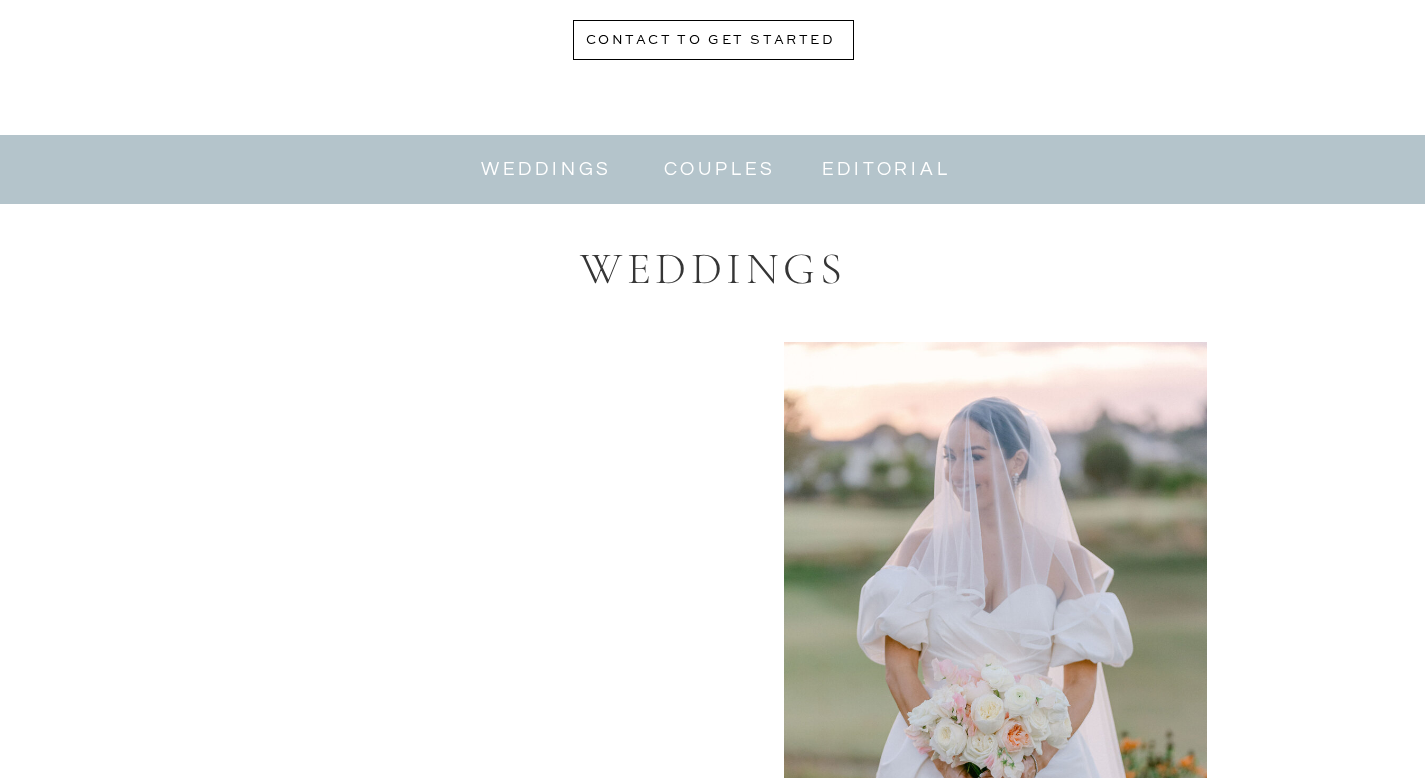 scroll, scrollTop: 1151, scrollLeft: 0, axis: vertical 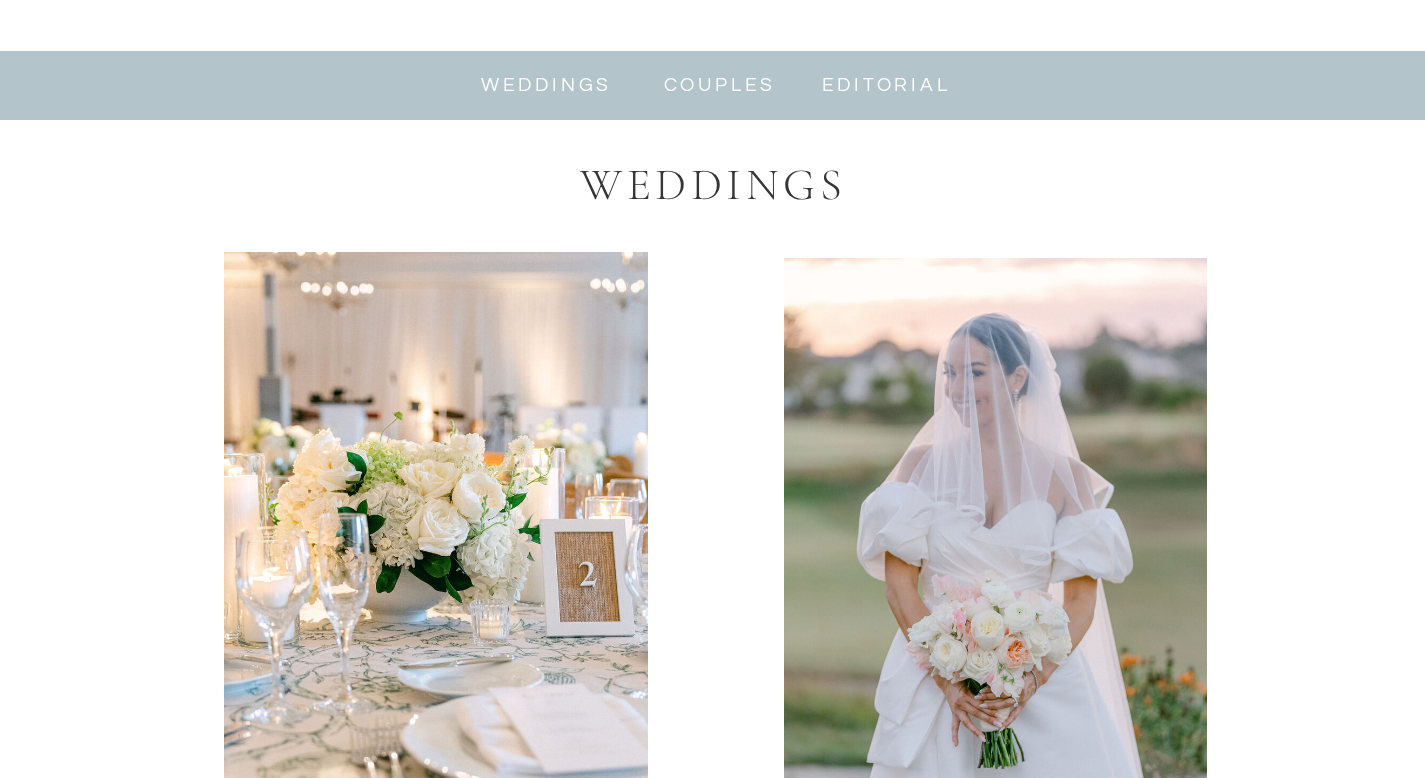 click on "couples" at bounding box center [720, 85] 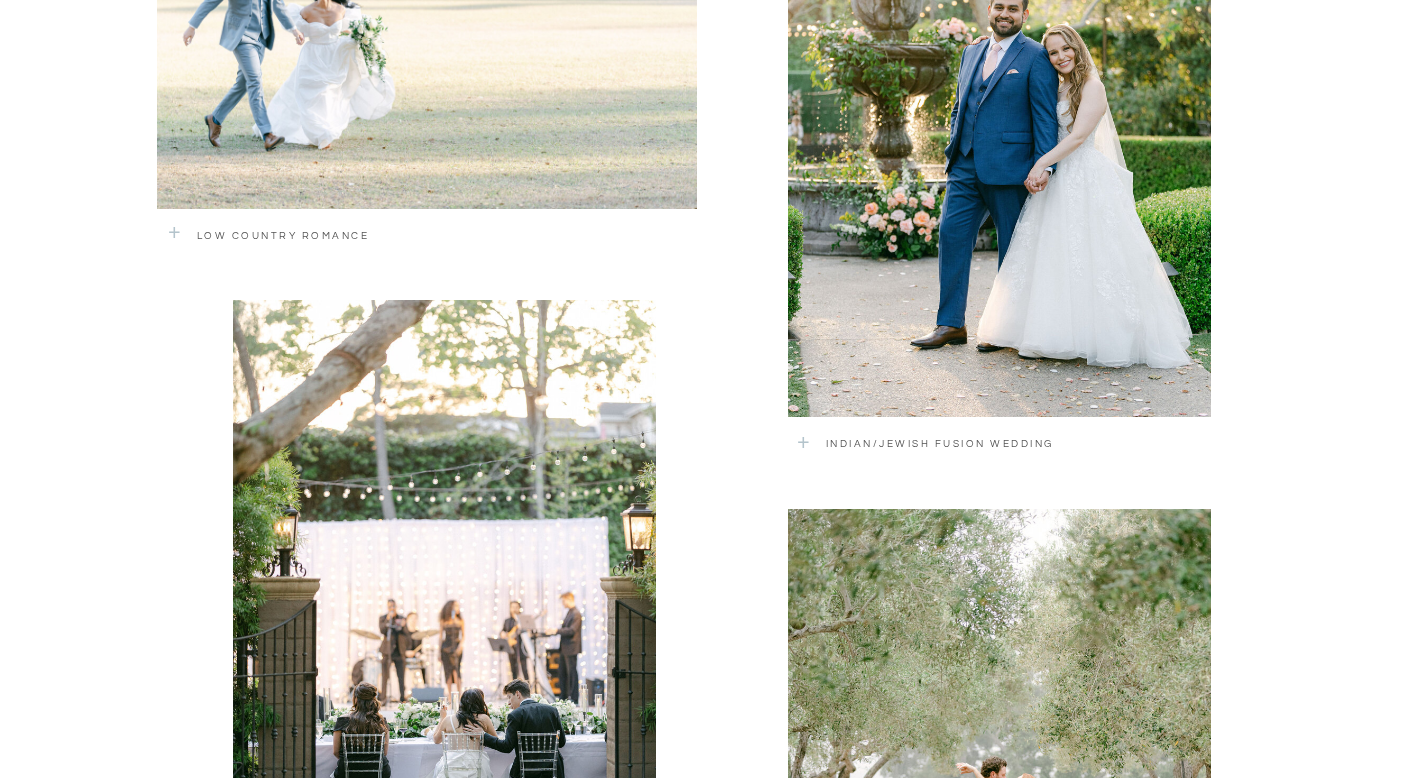 scroll, scrollTop: 2173, scrollLeft: 0, axis: vertical 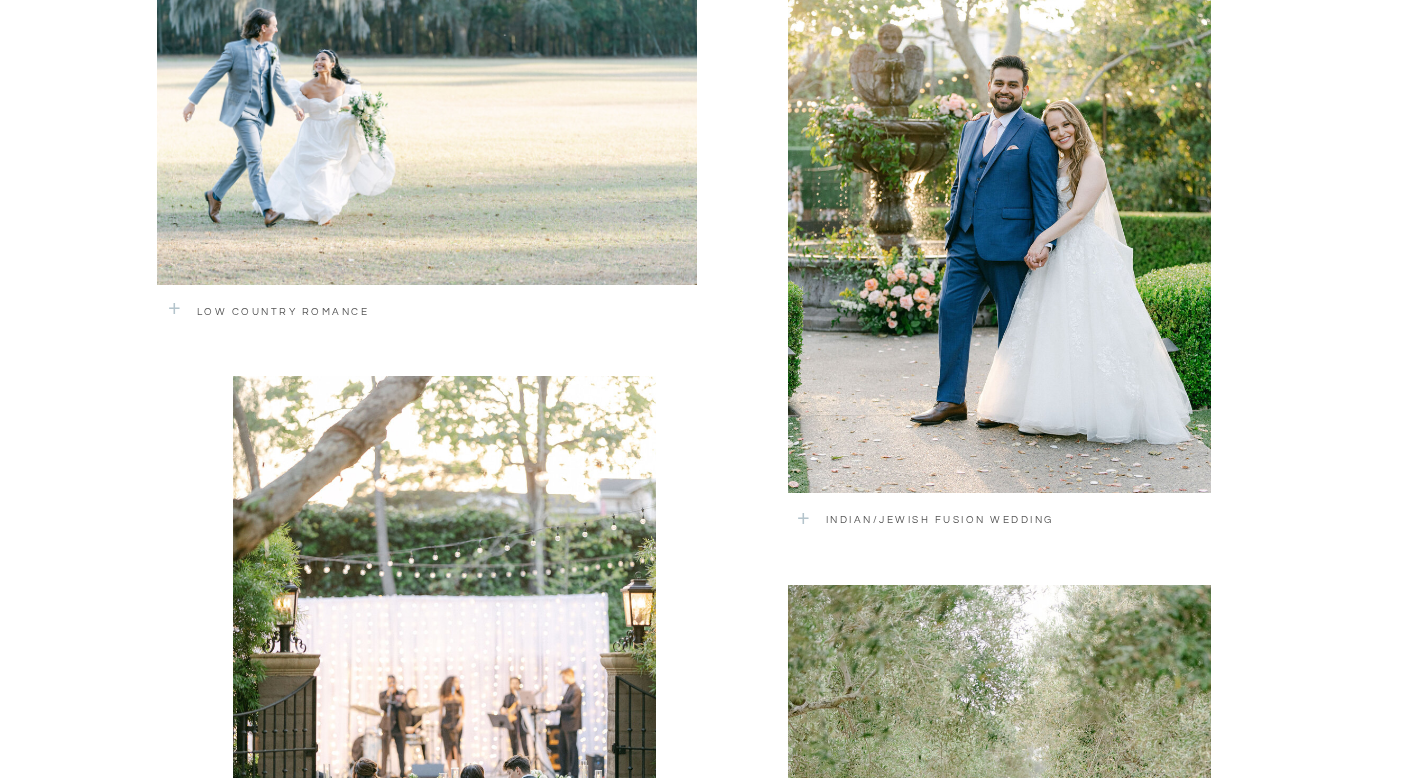 click on "Low Country Romance" at bounding box center (385, 315) 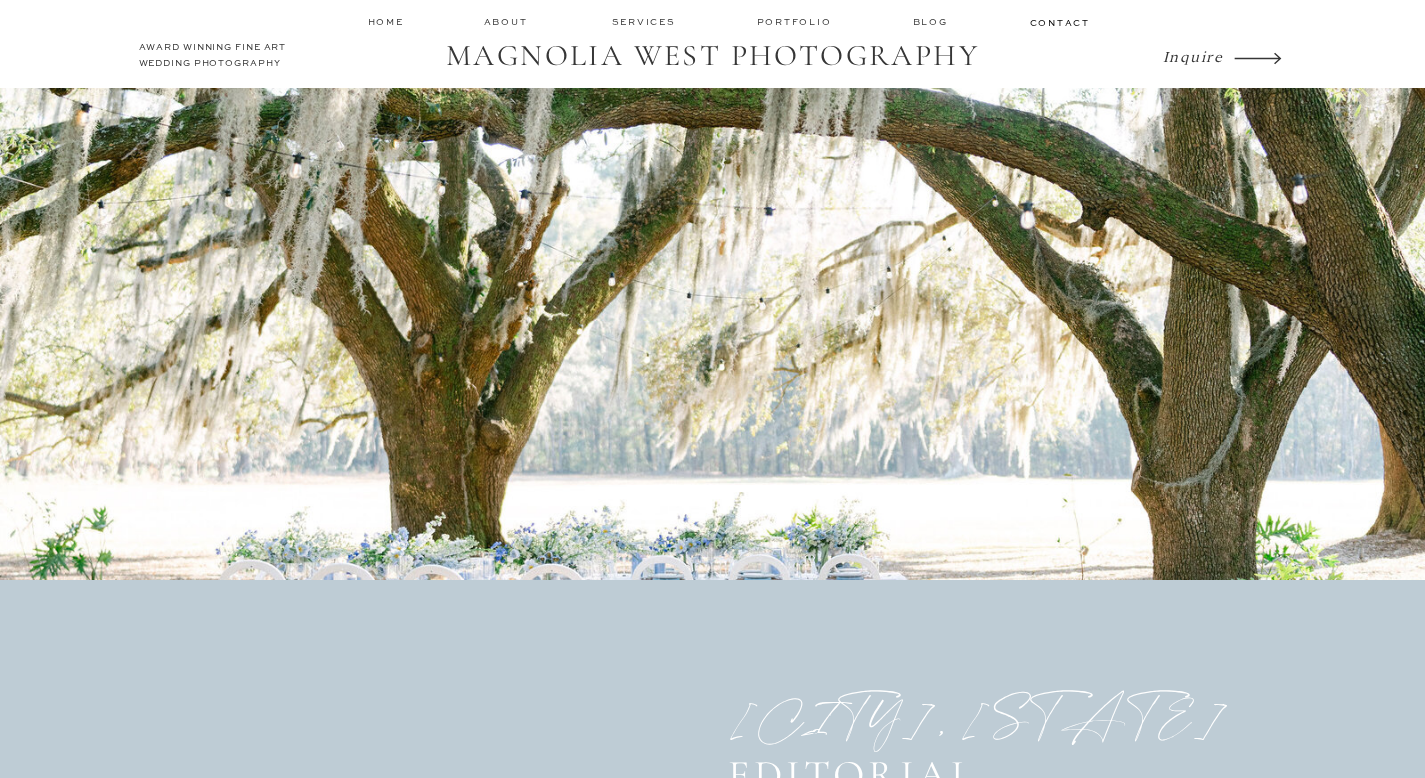 scroll, scrollTop: 0, scrollLeft: 0, axis: both 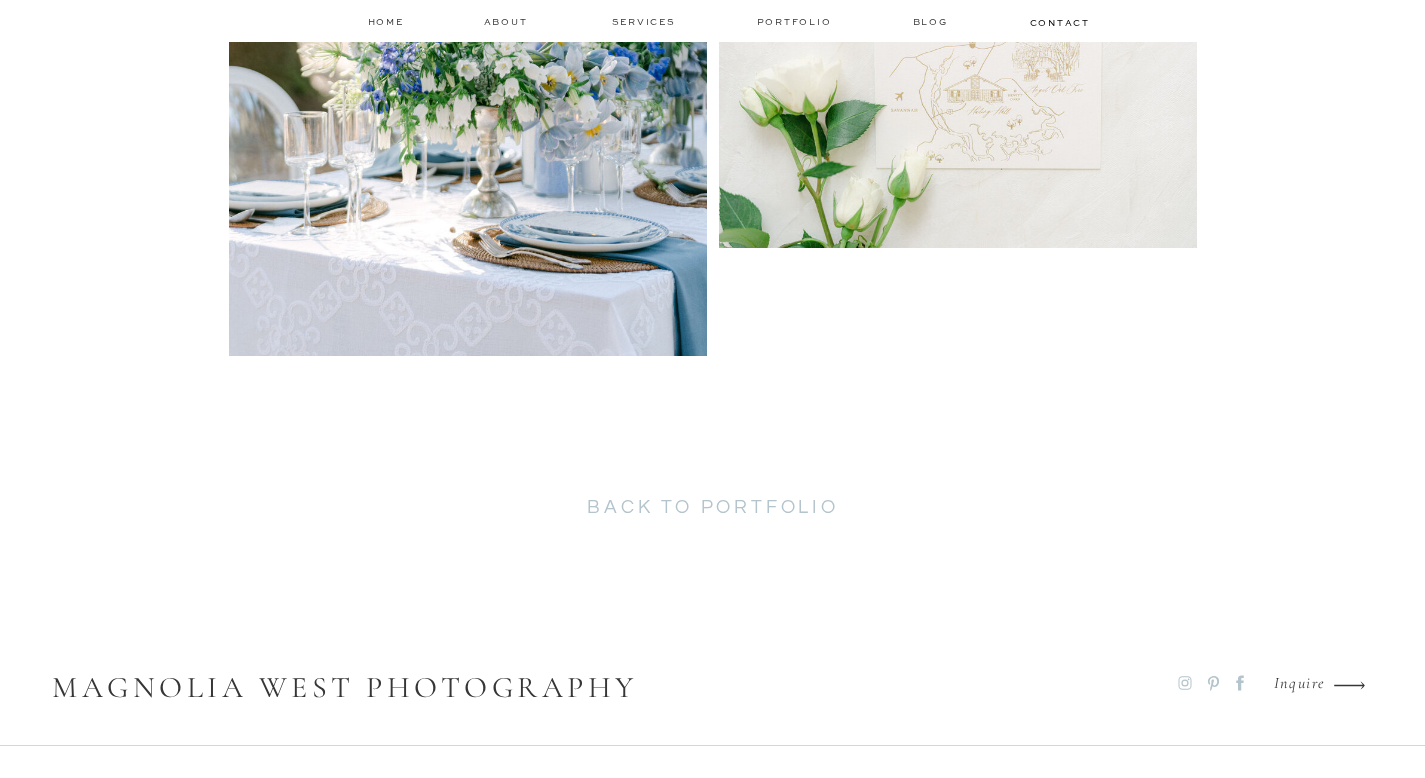 click on "back to portfolio" at bounding box center (713, 512) 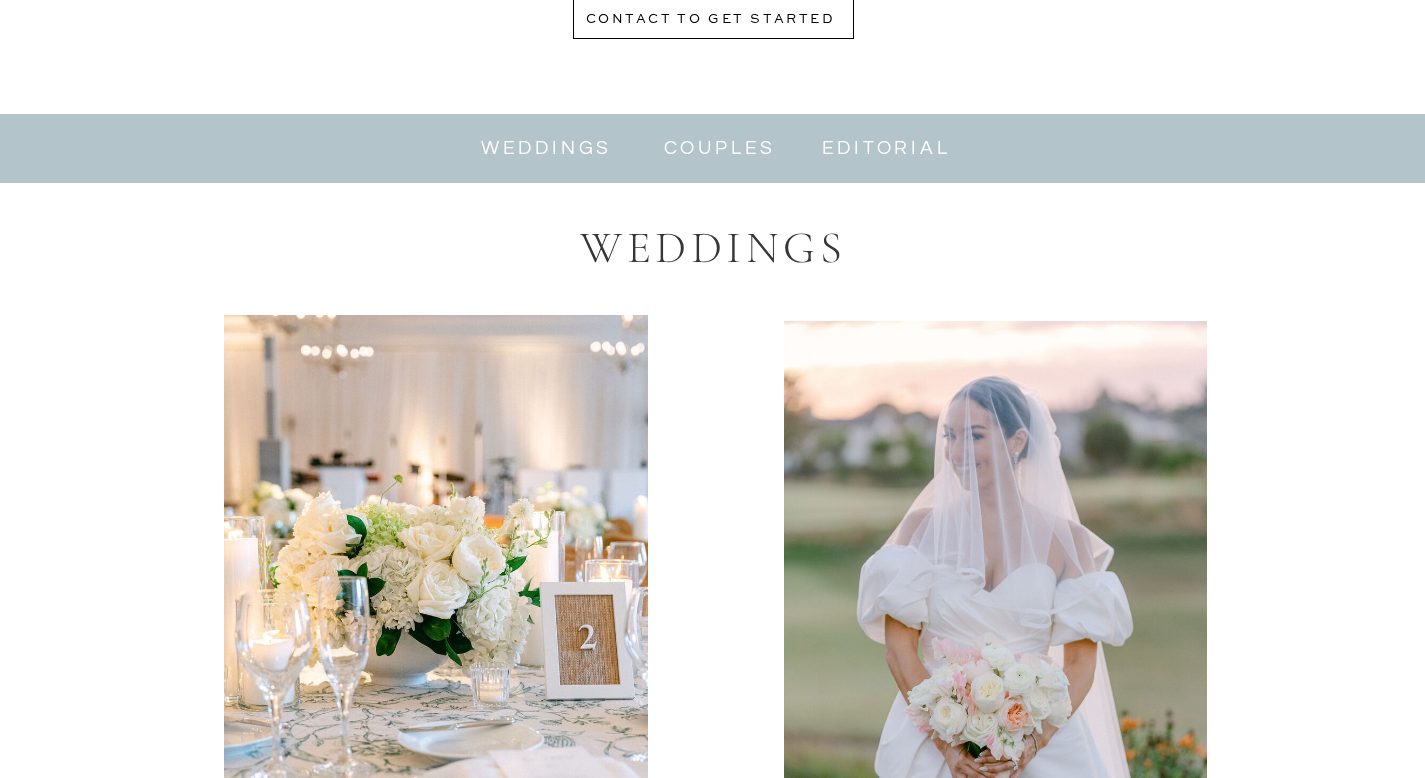 scroll, scrollTop: 1459, scrollLeft: 0, axis: vertical 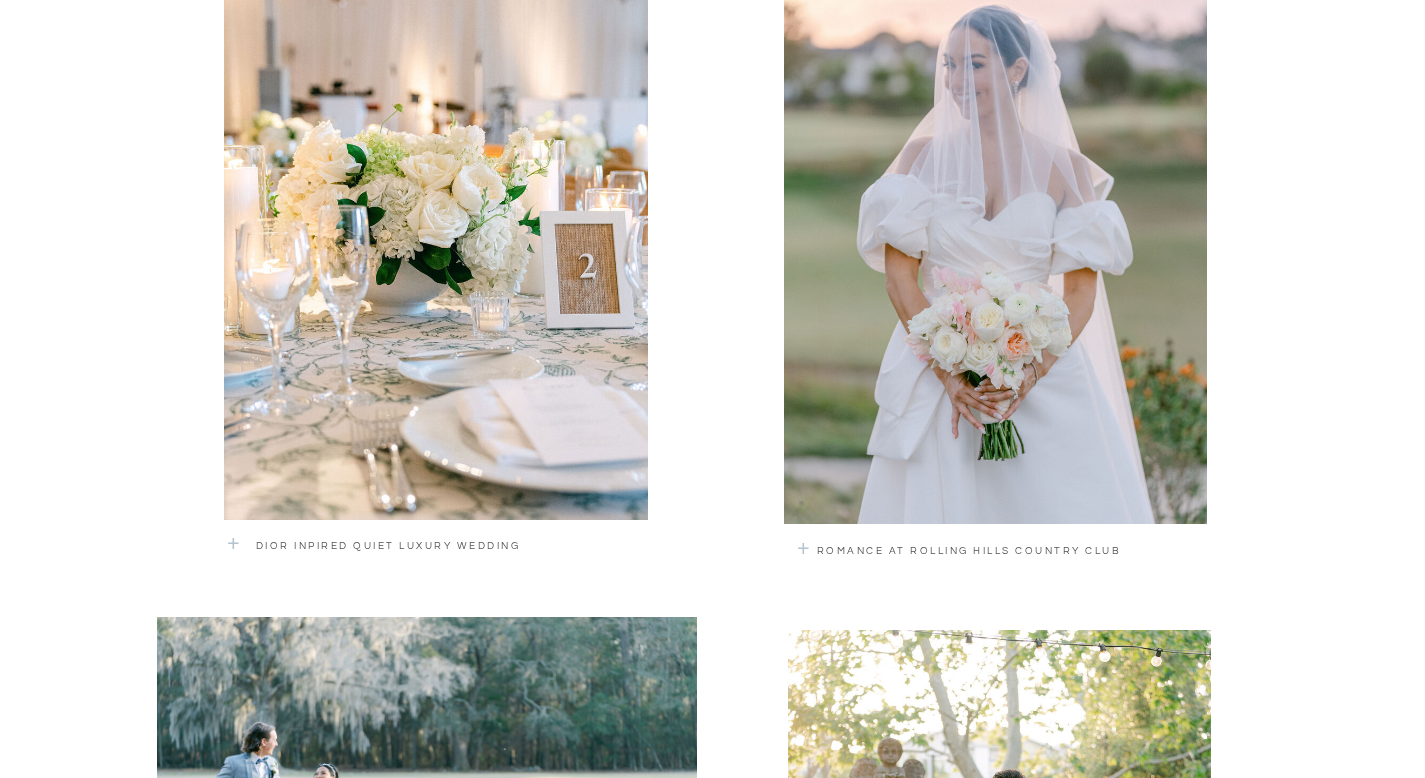 click at bounding box center (995, 237) 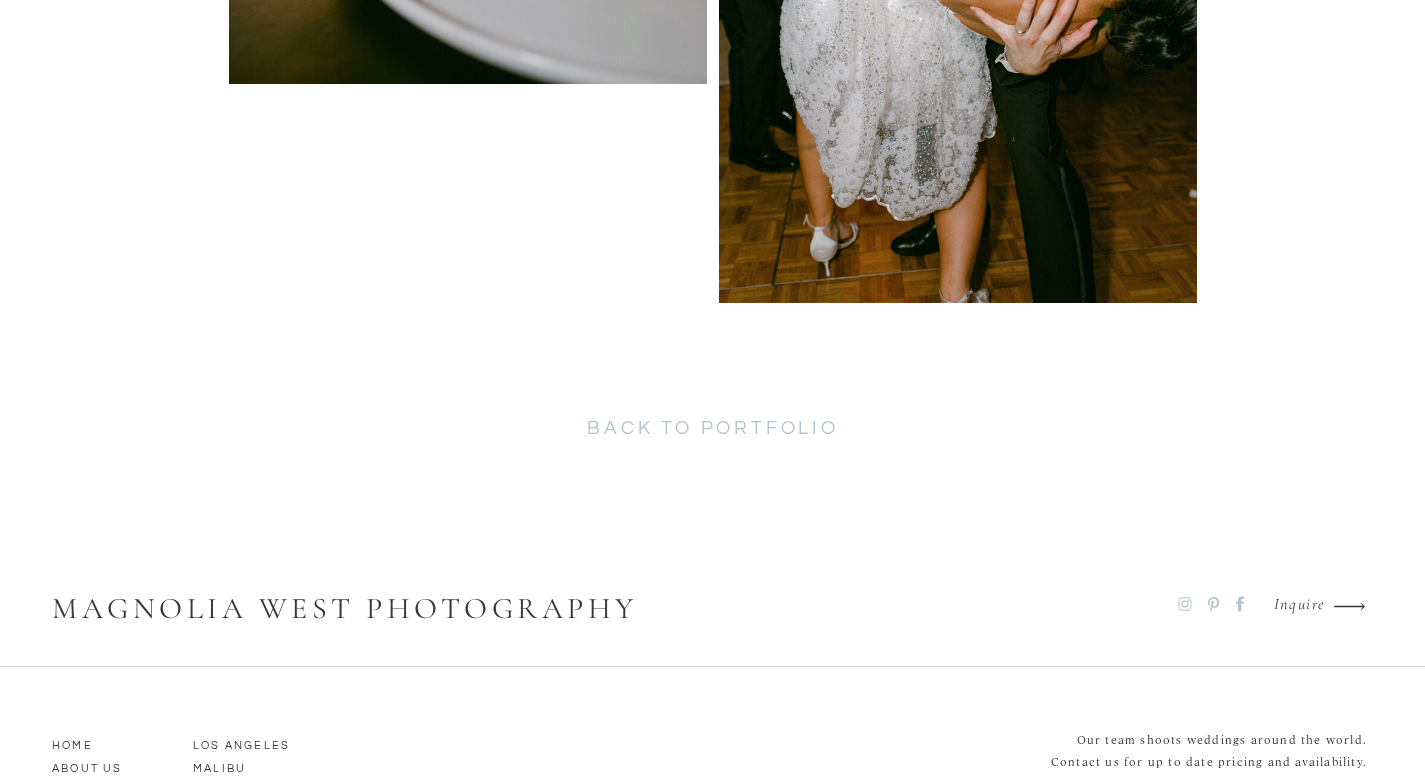 scroll, scrollTop: 9534, scrollLeft: 0, axis: vertical 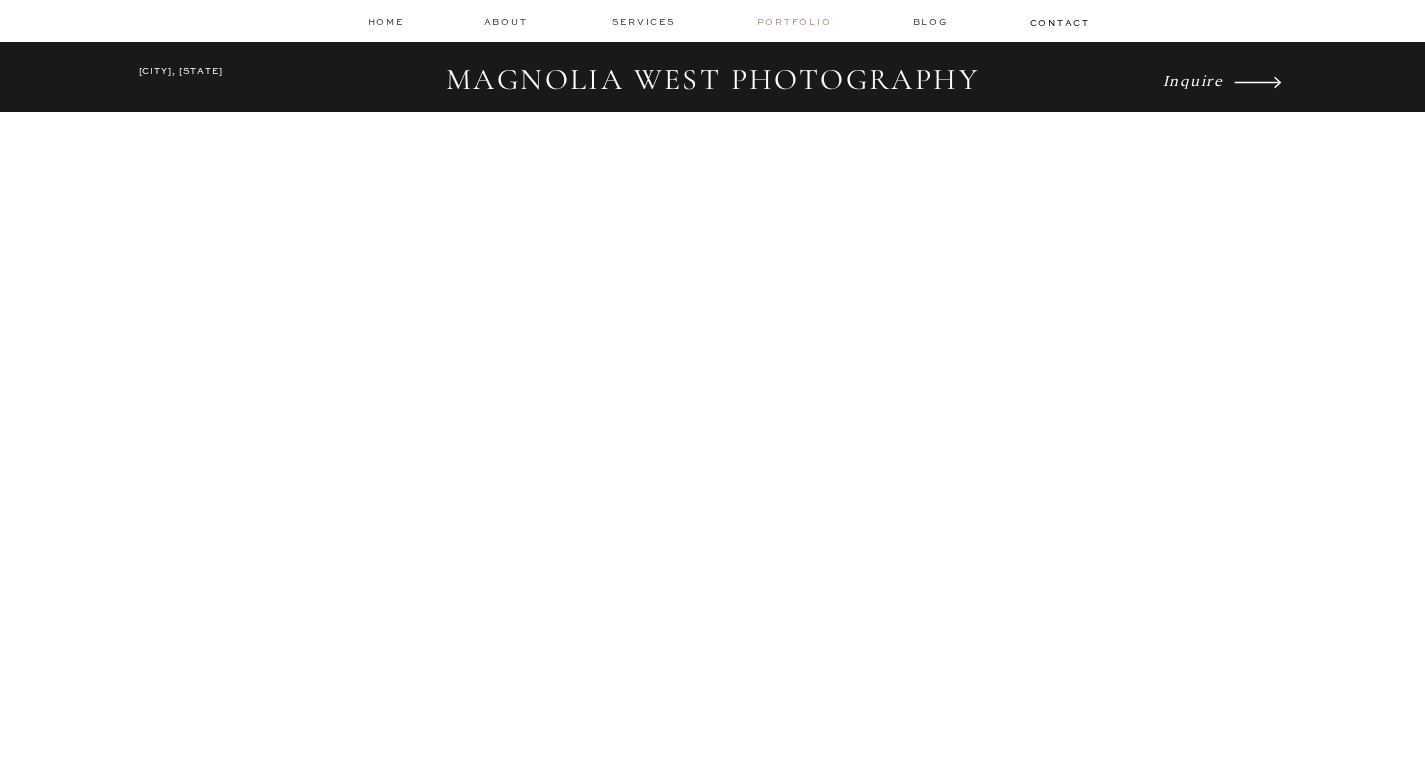 click on "Portfolio" at bounding box center (796, 22) 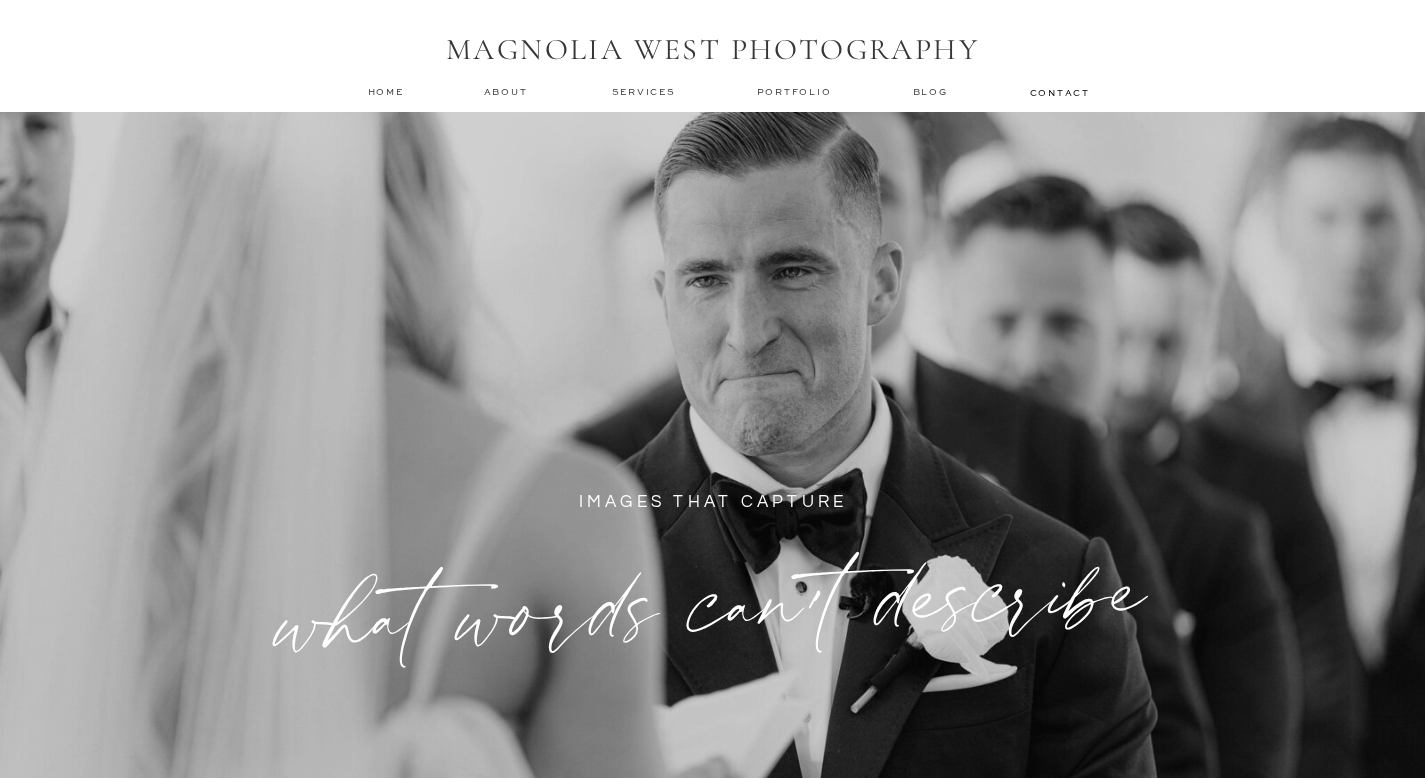 scroll, scrollTop: 1174, scrollLeft: 0, axis: vertical 